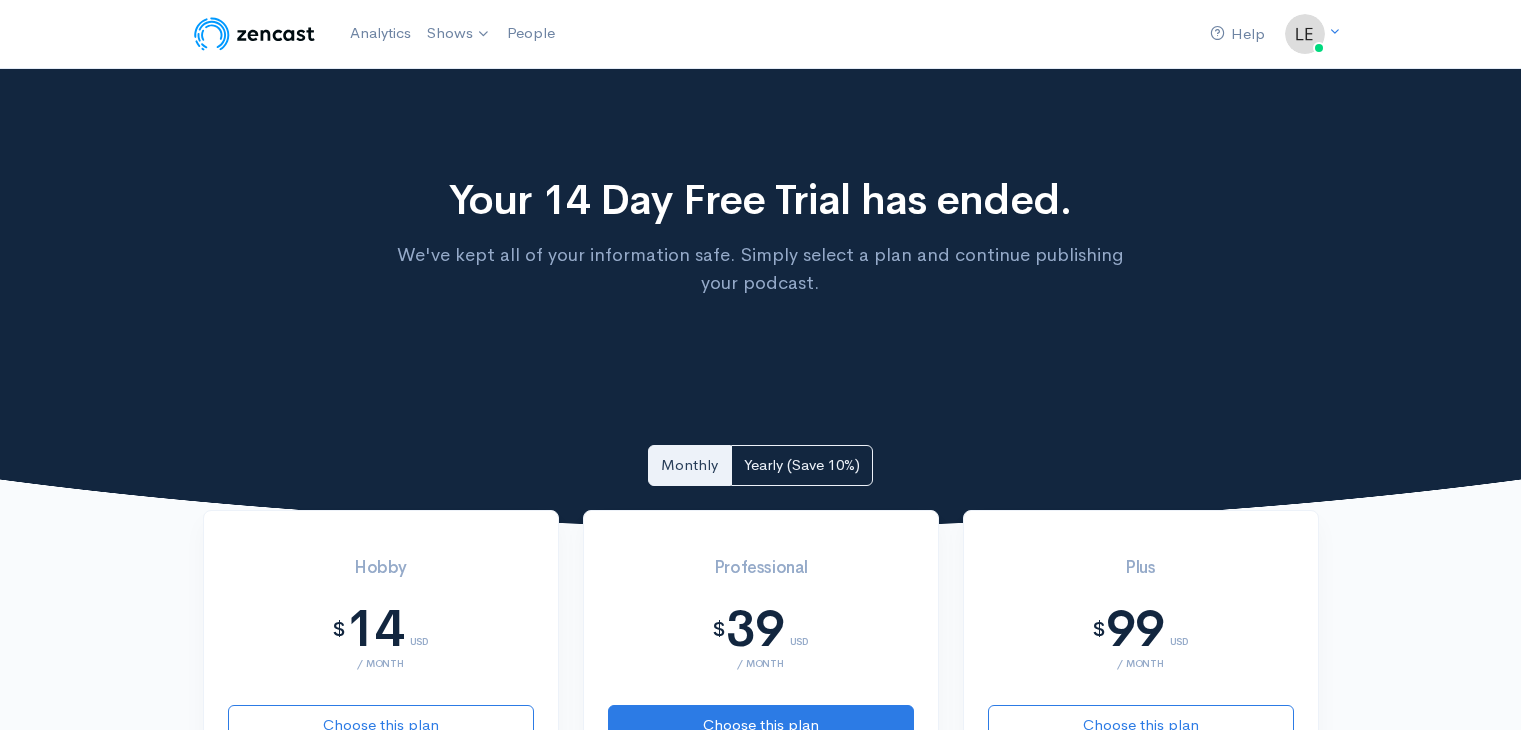 scroll, scrollTop: 400, scrollLeft: 0, axis: vertical 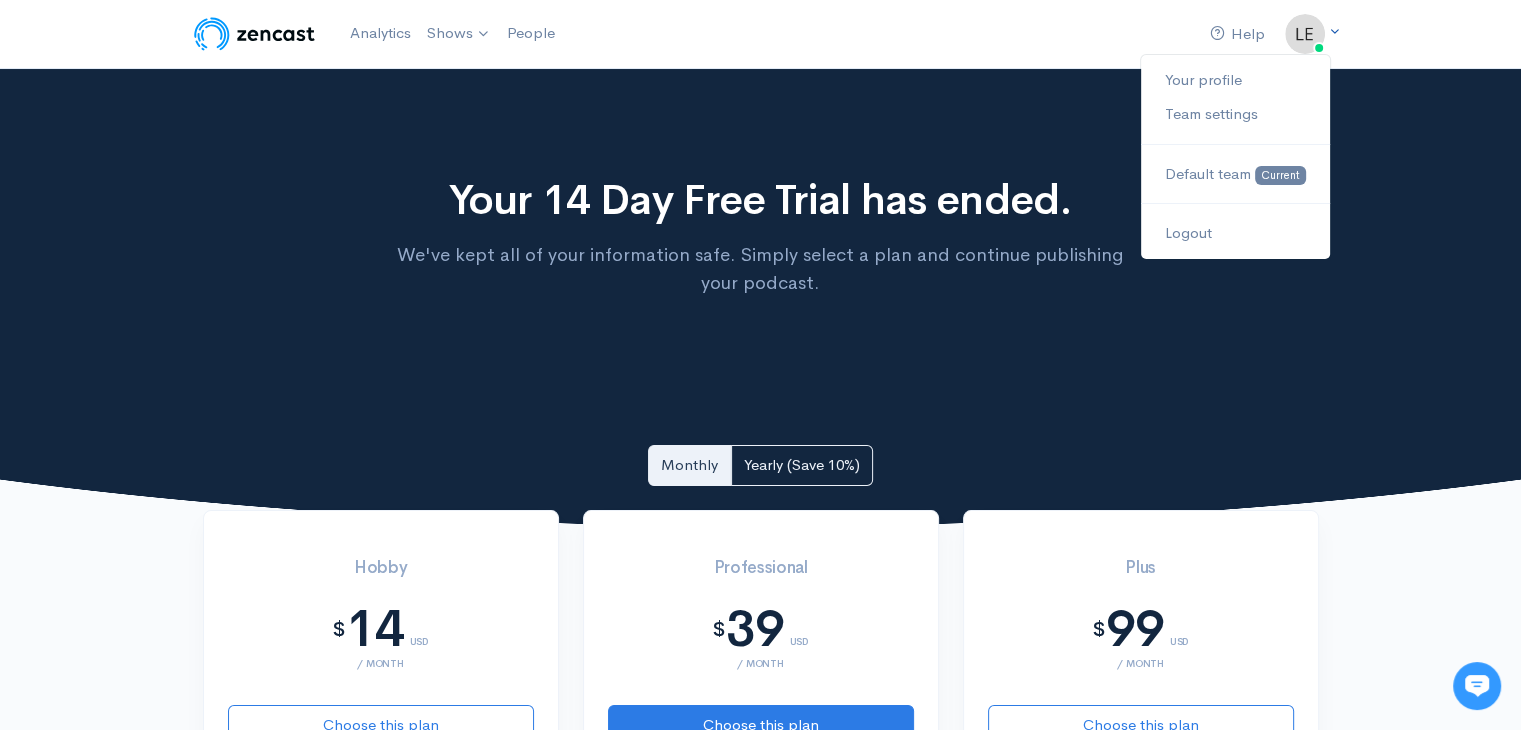 click at bounding box center (1305, 34) 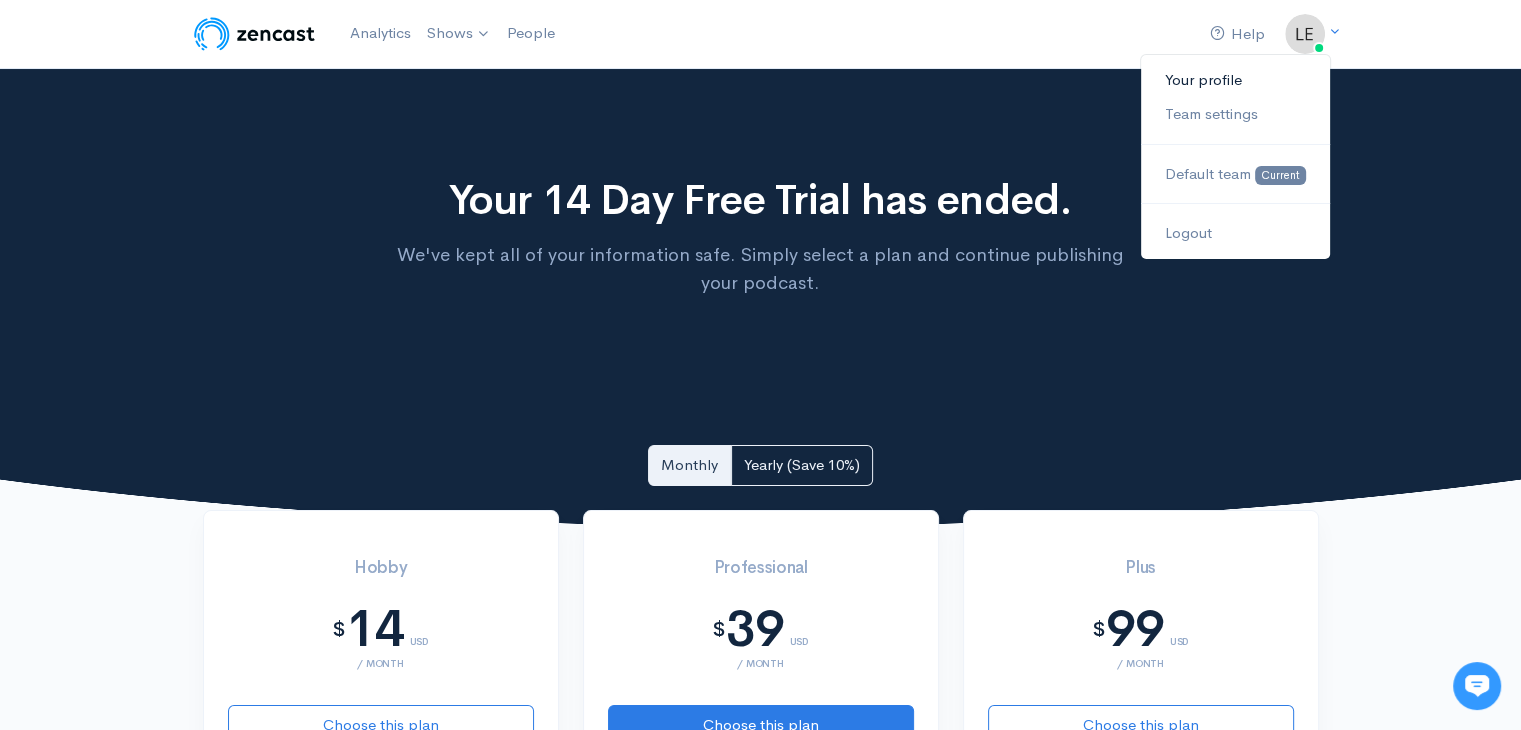 click on "Your profile" at bounding box center (1235, 80) 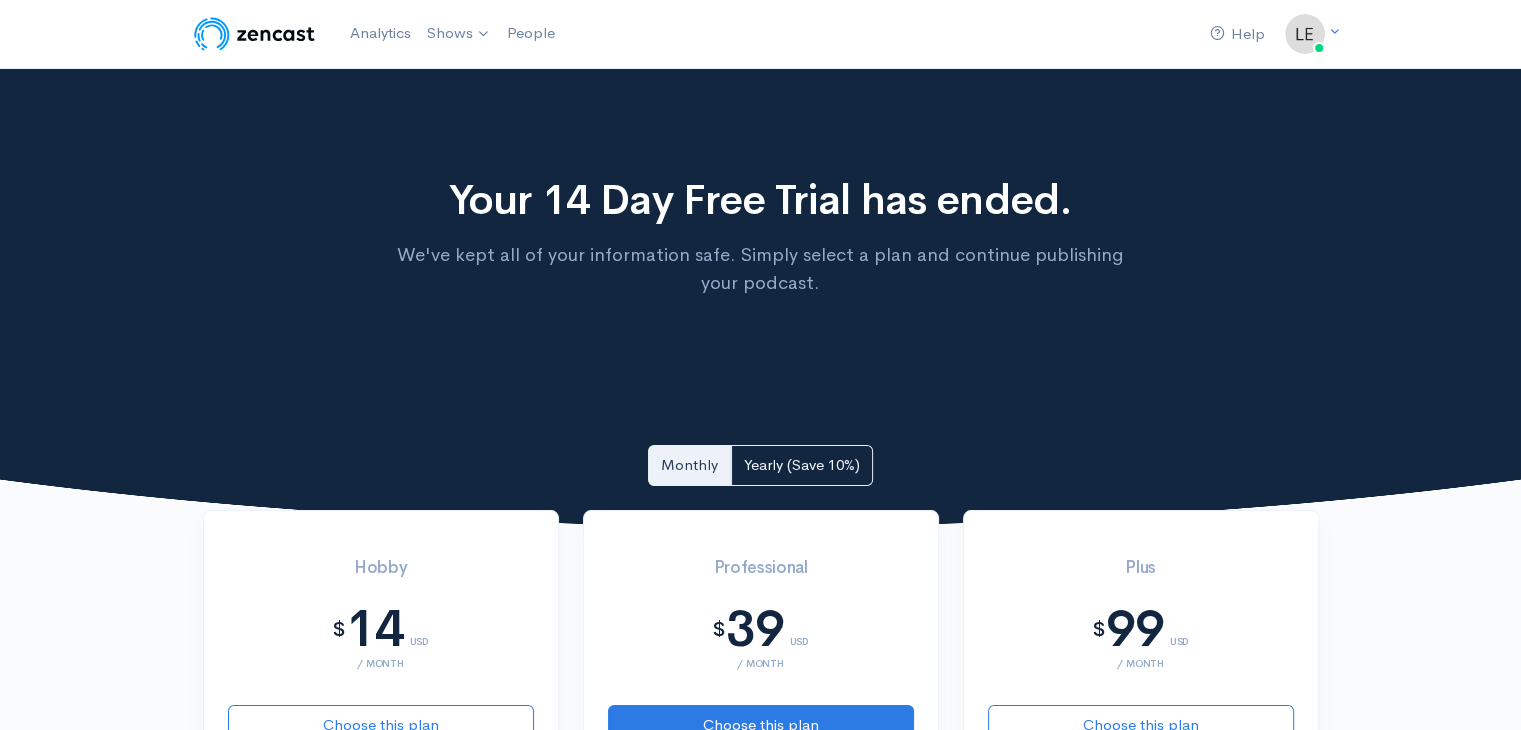 scroll, scrollTop: 0, scrollLeft: 0, axis: both 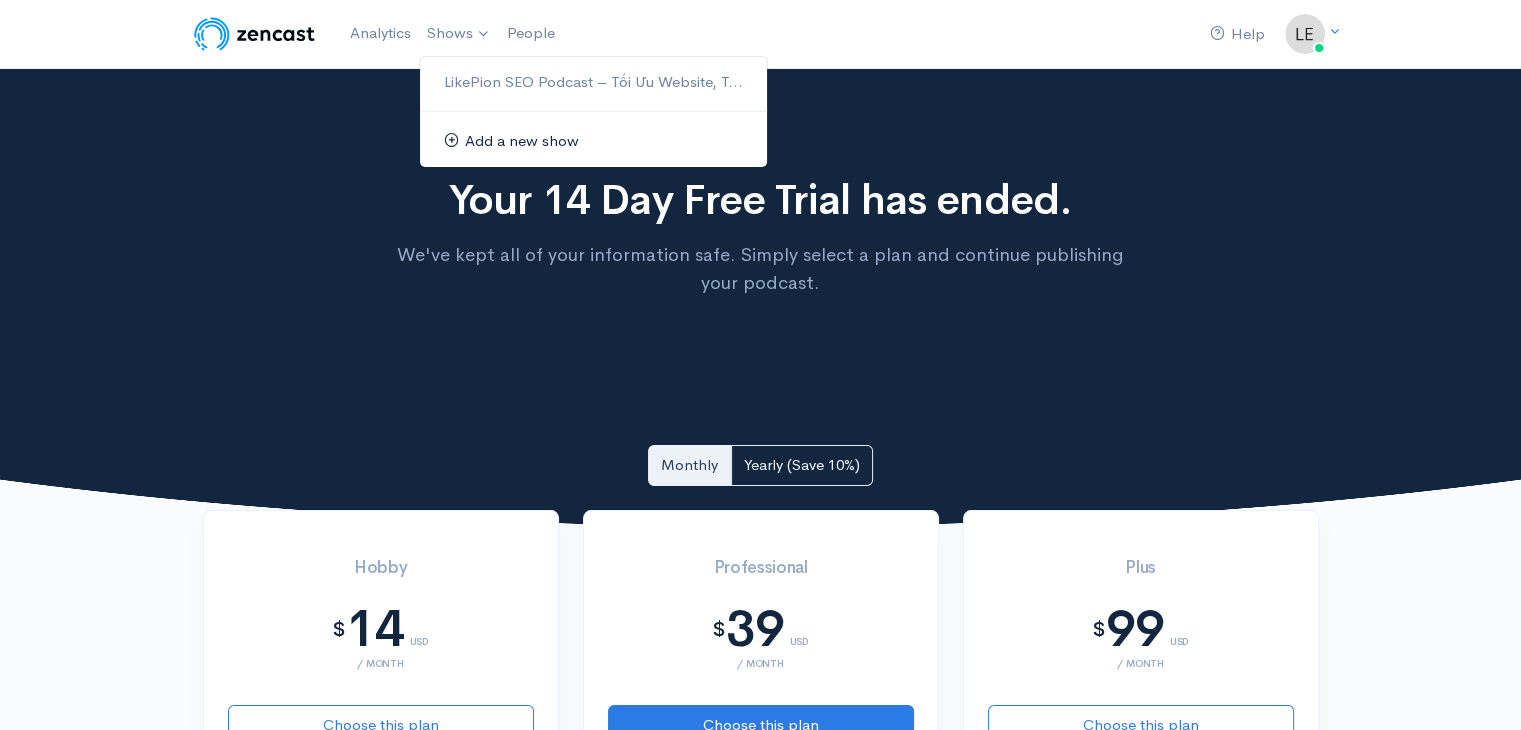 click on "Add a new show" at bounding box center (593, 141) 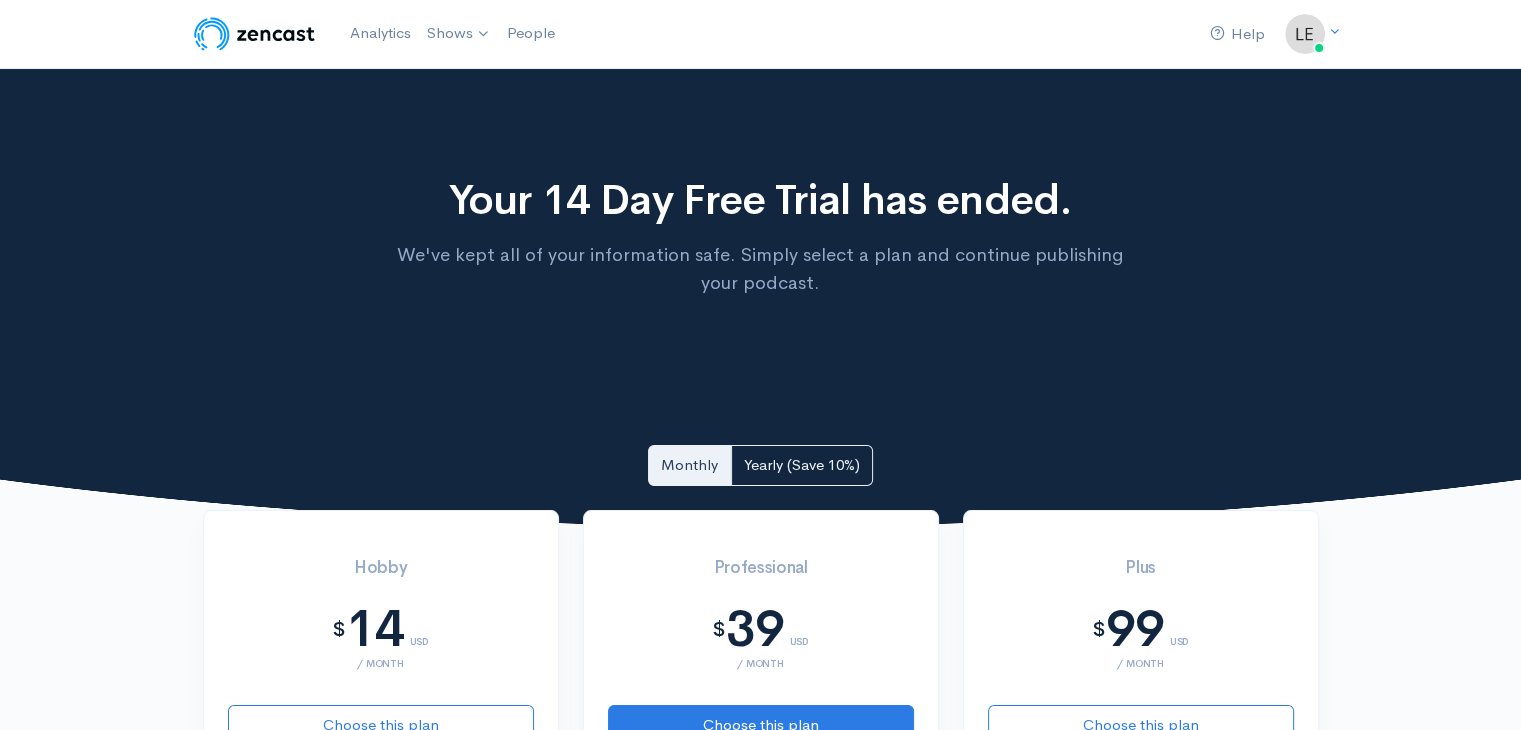 scroll, scrollTop: 0, scrollLeft: 0, axis: both 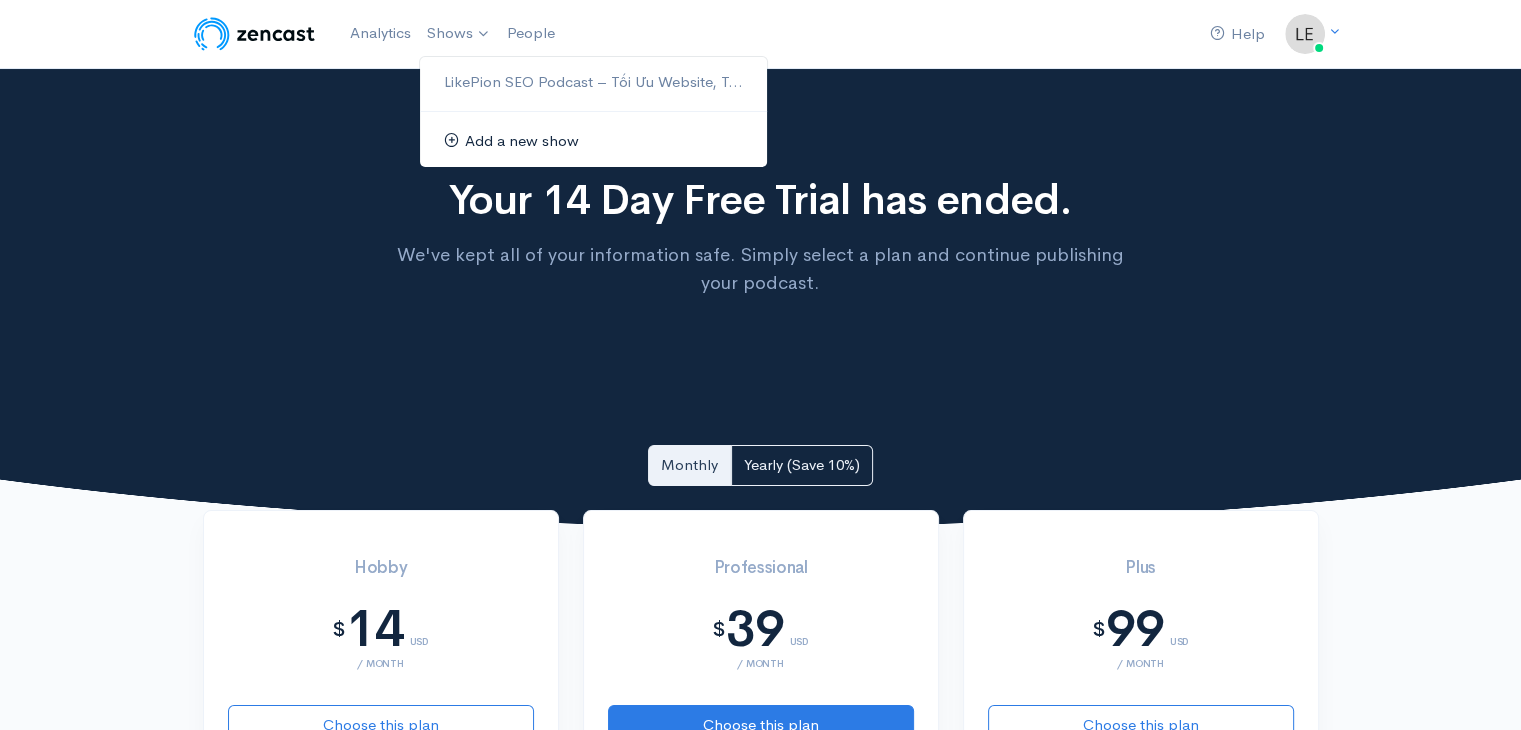 click on "Add a new show" at bounding box center (593, 141) 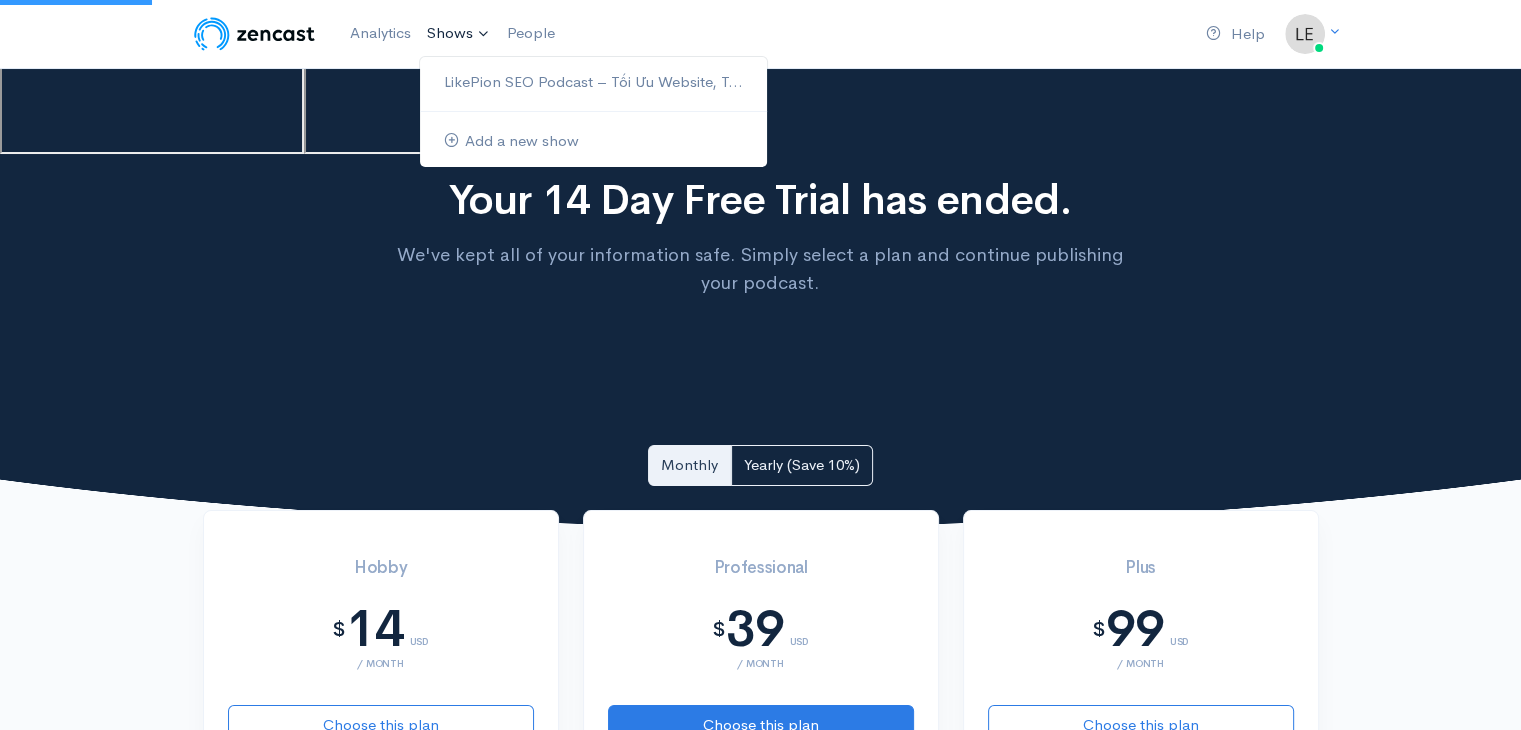 click on "Shows" at bounding box center (459, 34) 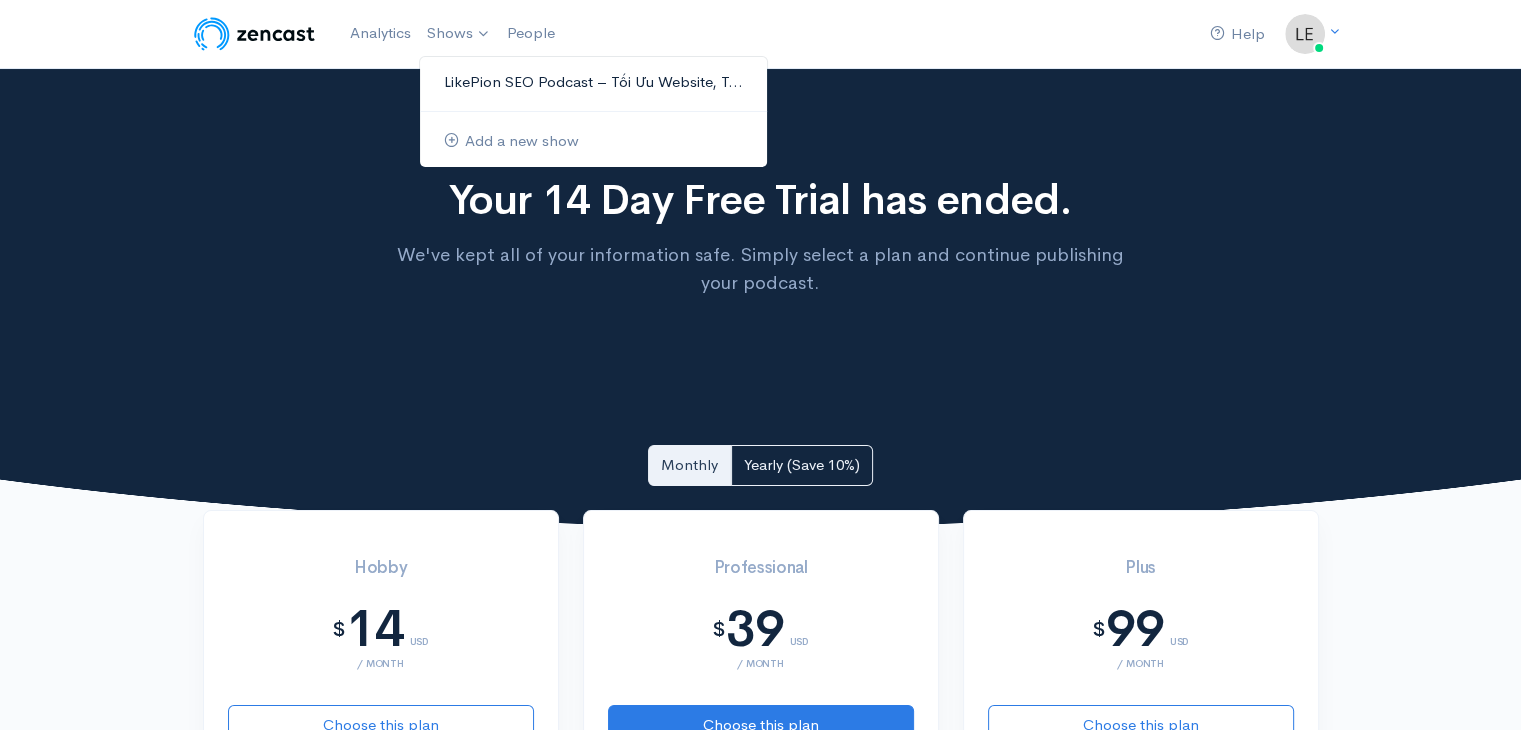 scroll, scrollTop: 0, scrollLeft: 0, axis: both 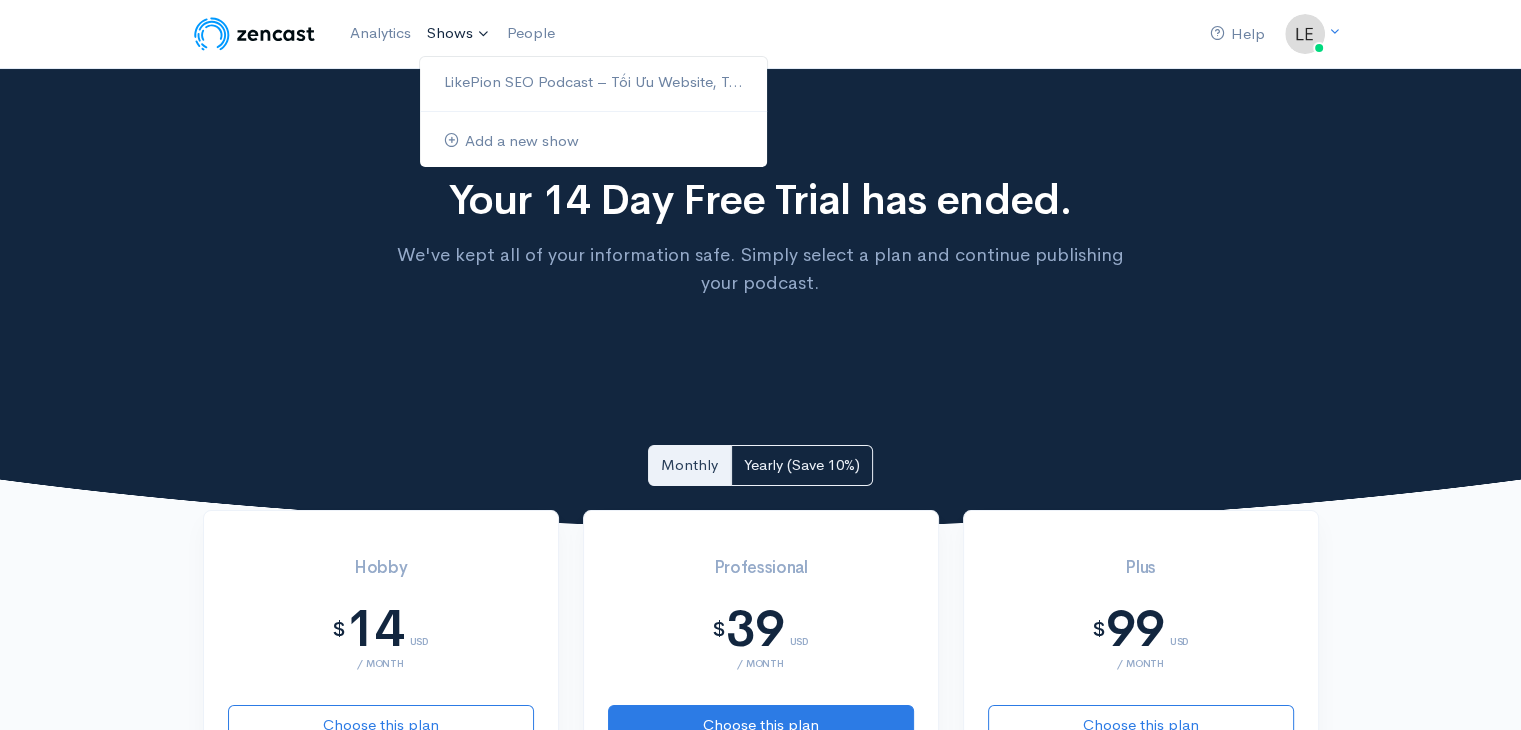 click on "Shows" at bounding box center [459, 34] 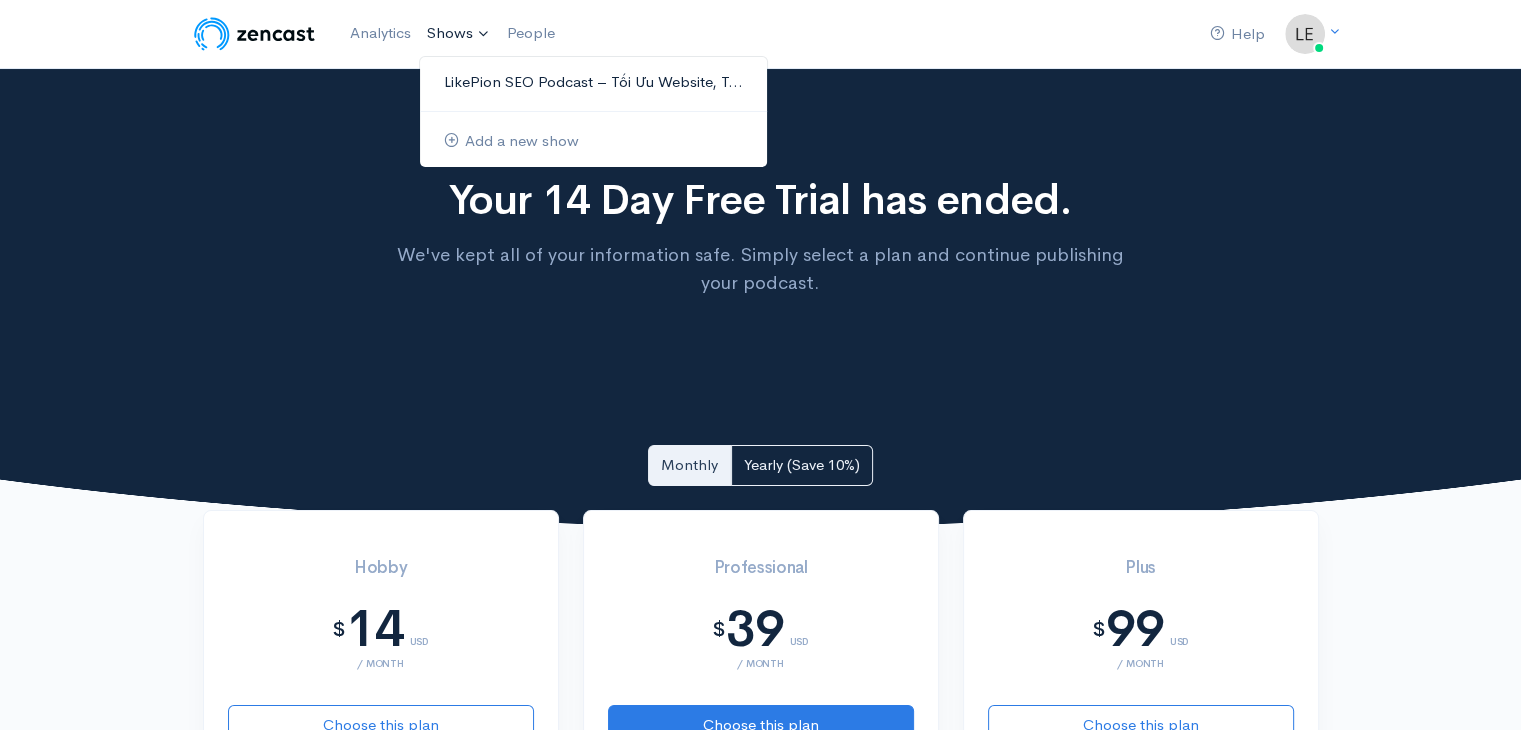 click on "LikePion SEO Podcast – Tối Ưu Website, T..." at bounding box center (593, 82) 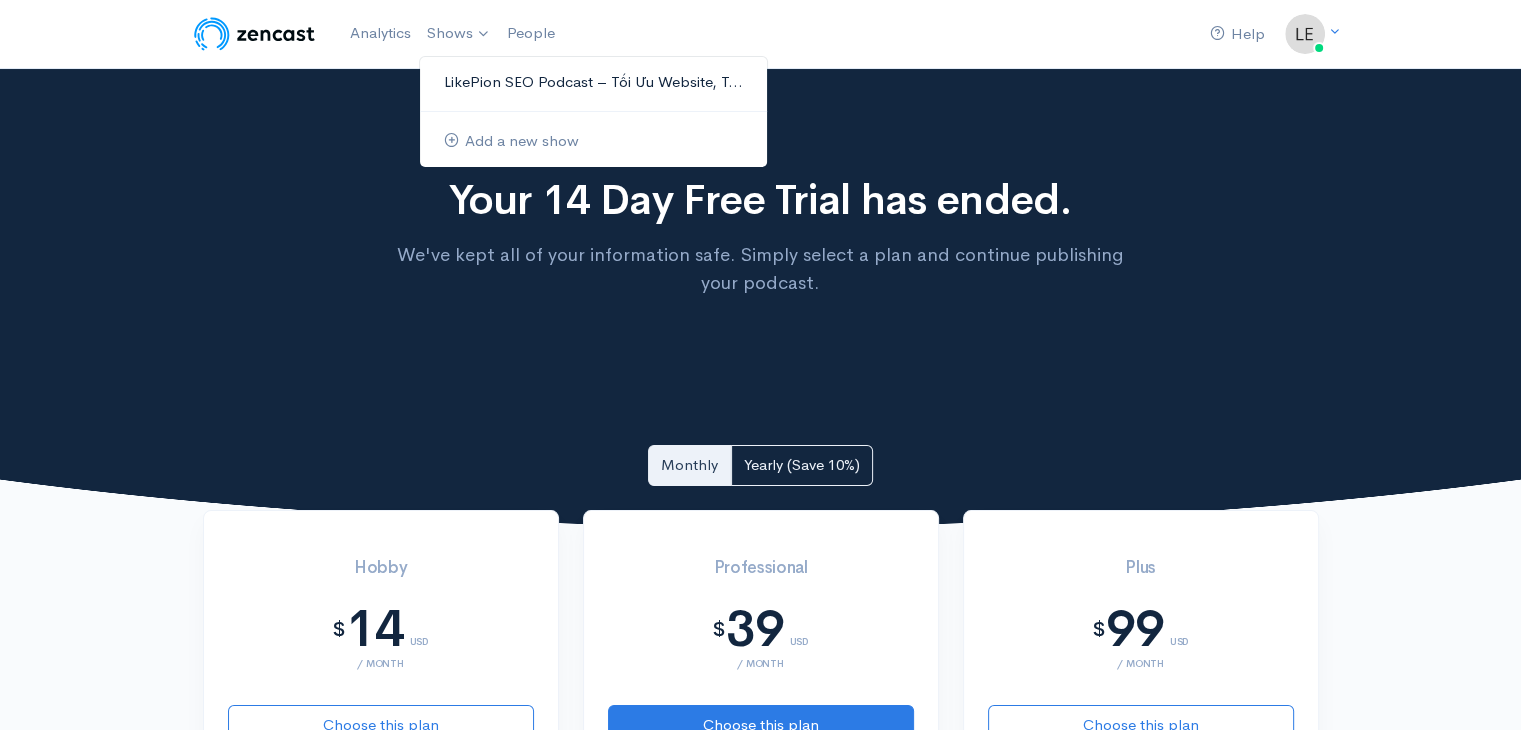 click on "LikePion SEO Podcast – Tối Ưu Website, T..." at bounding box center [593, 82] 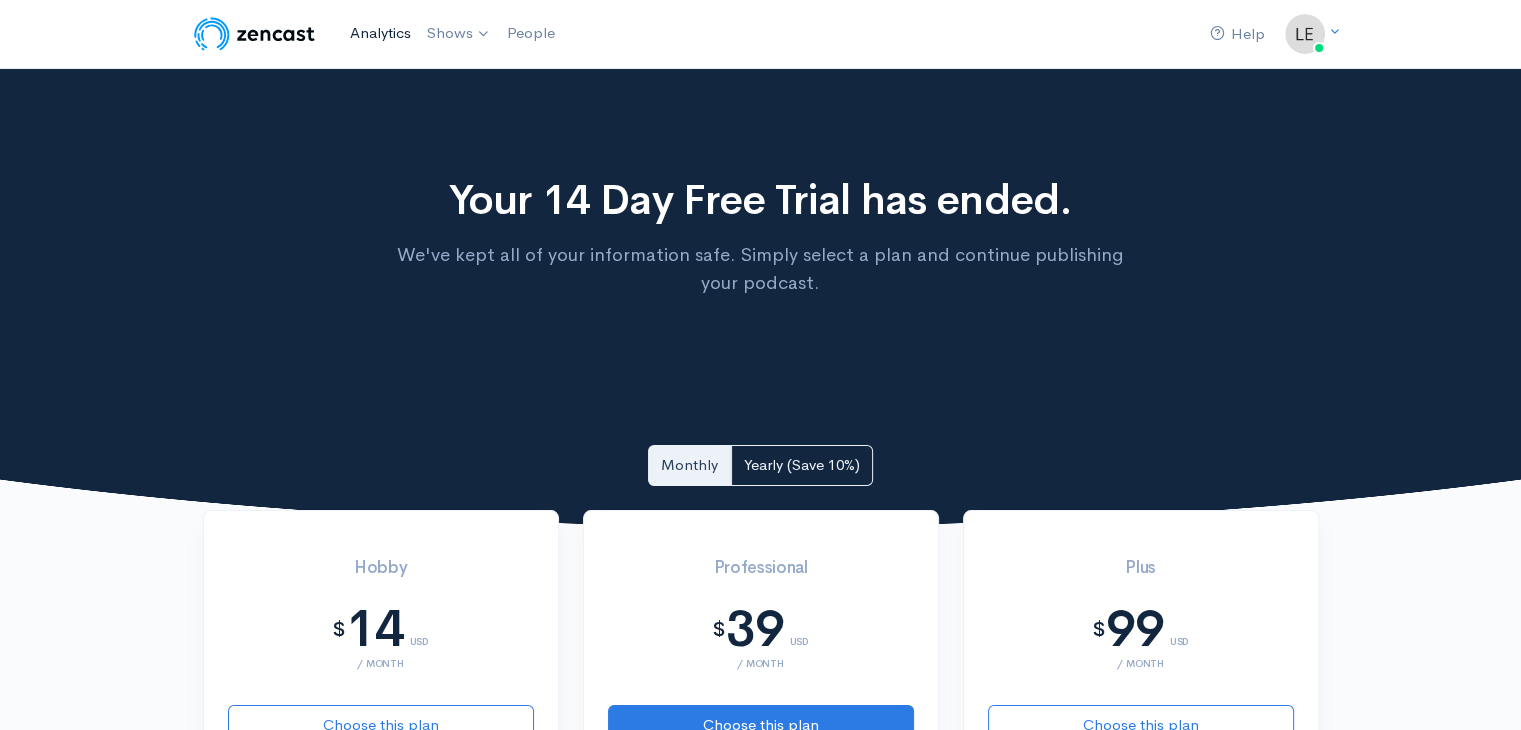 click on "Analytics" at bounding box center (380, 33) 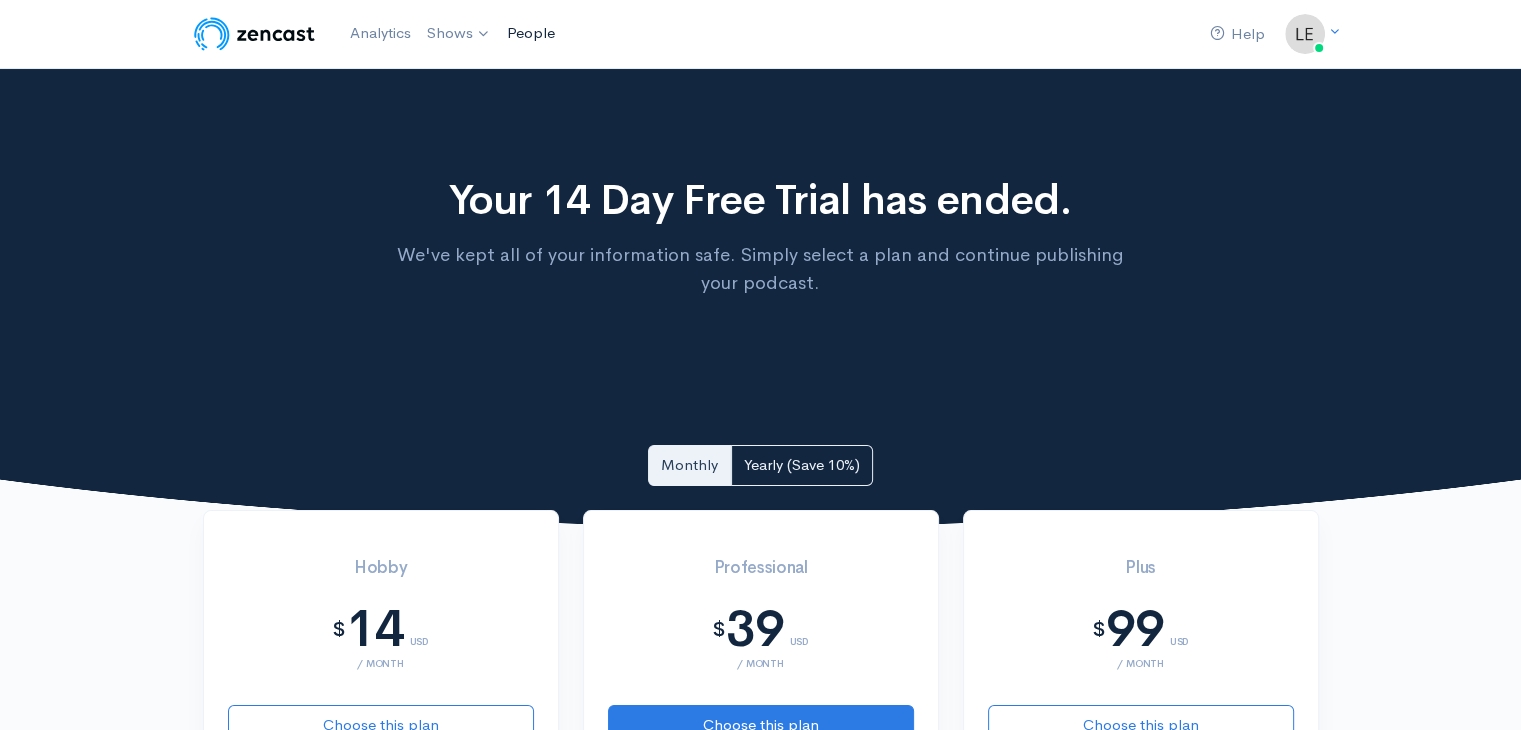 click on "People" at bounding box center [531, 33] 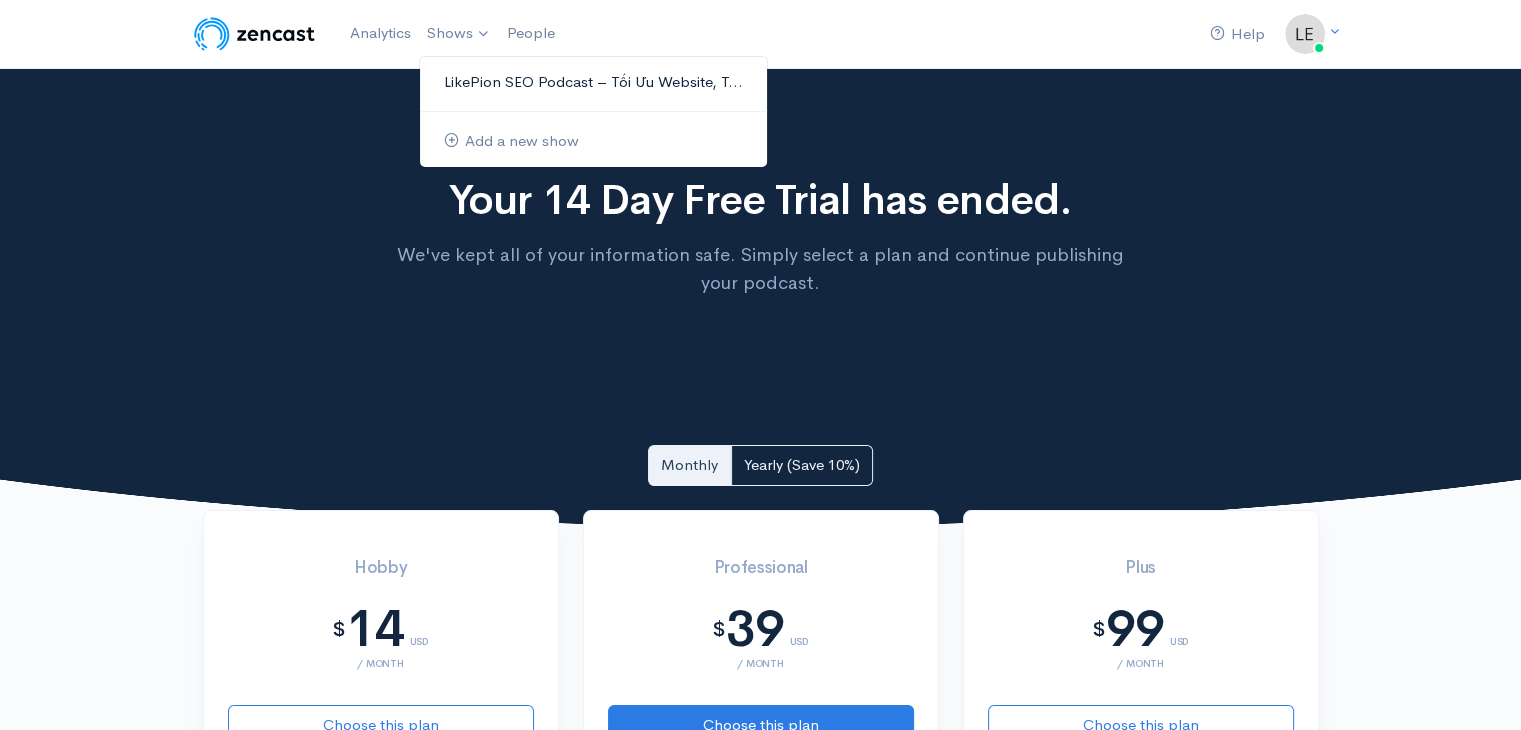 click on "LikePion SEO Podcast – Tối Ưu Website, T..." at bounding box center (593, 82) 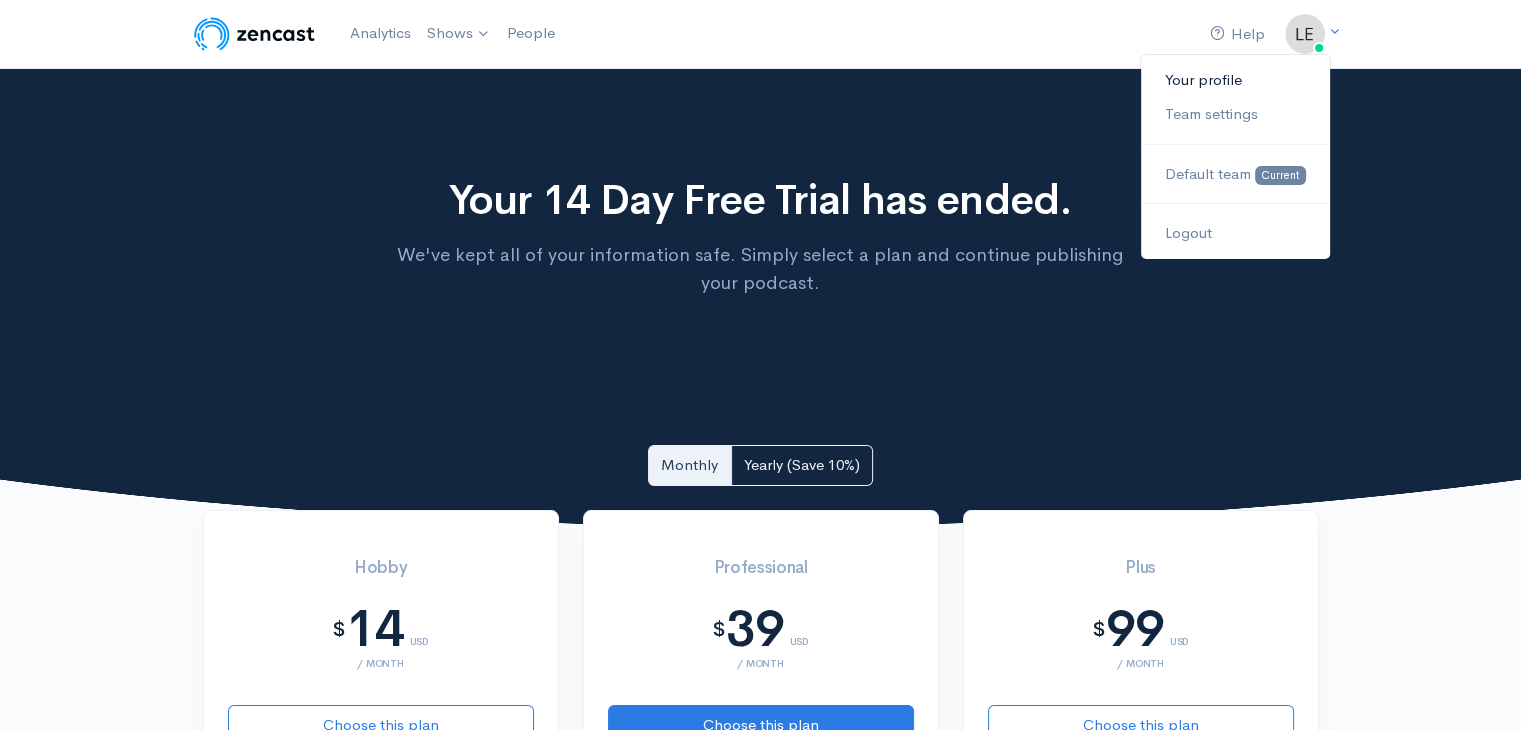 click on "Your profile" at bounding box center (1235, 80) 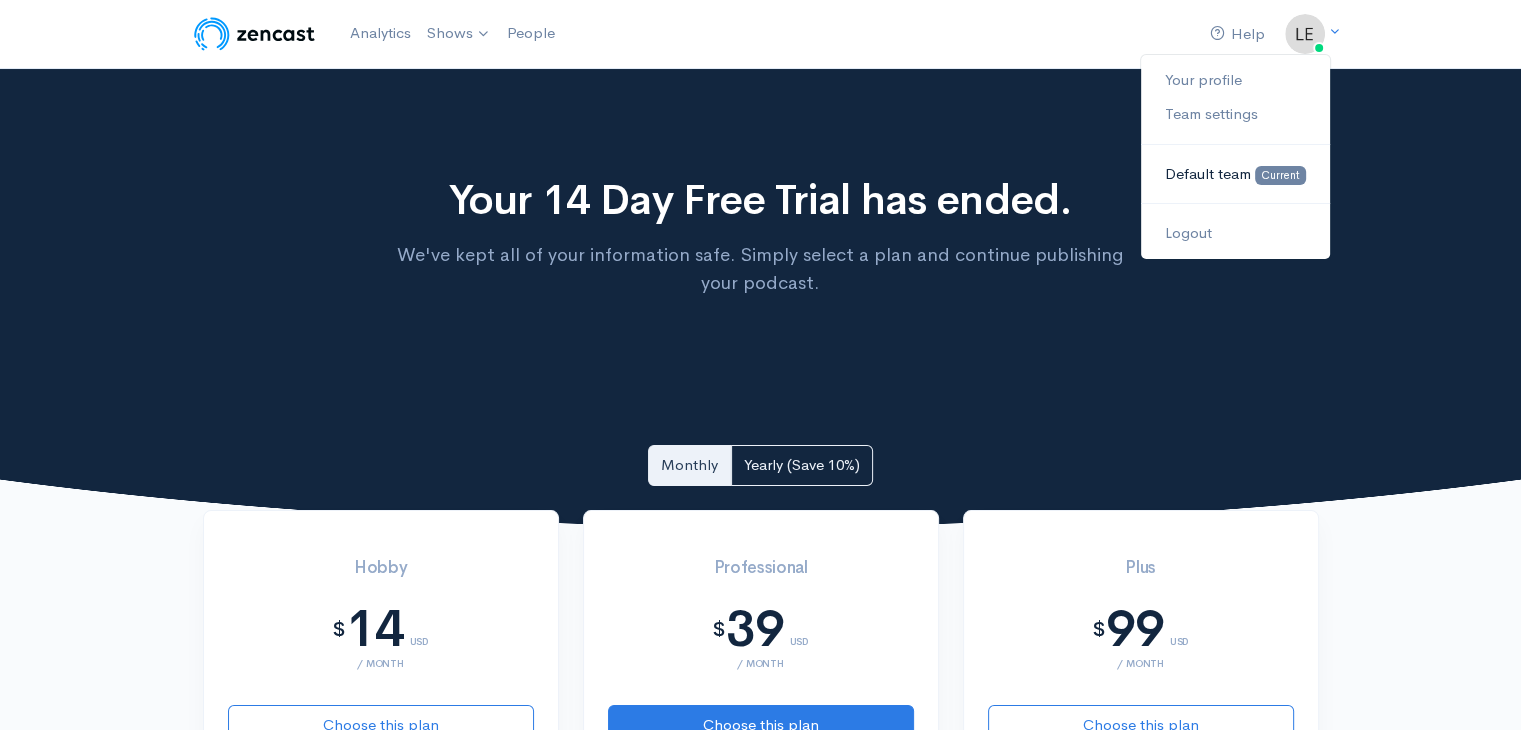 click on "Default team" at bounding box center (1208, 173) 